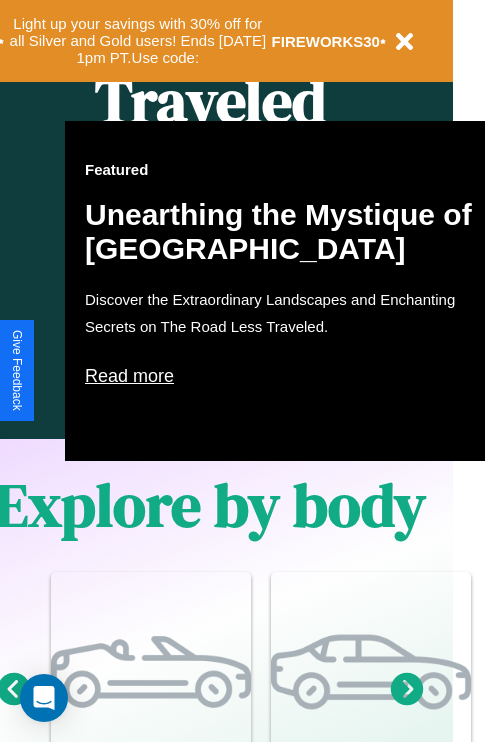 scroll, scrollTop: 997, scrollLeft: 32, axis: both 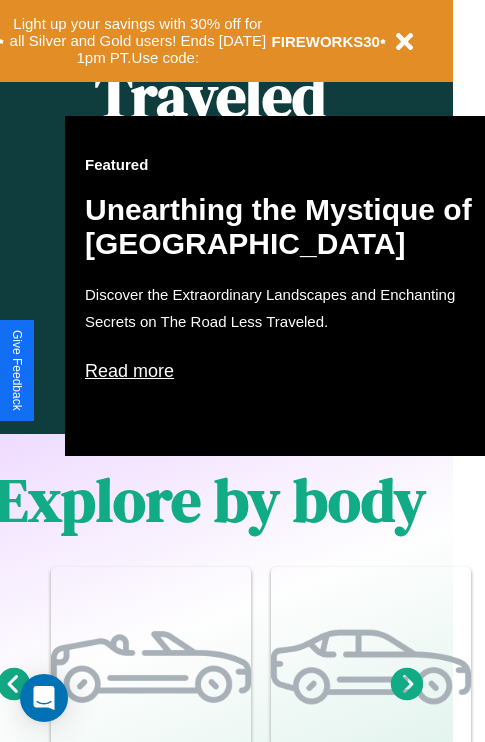 click on "Read more" at bounding box center (285, 371) 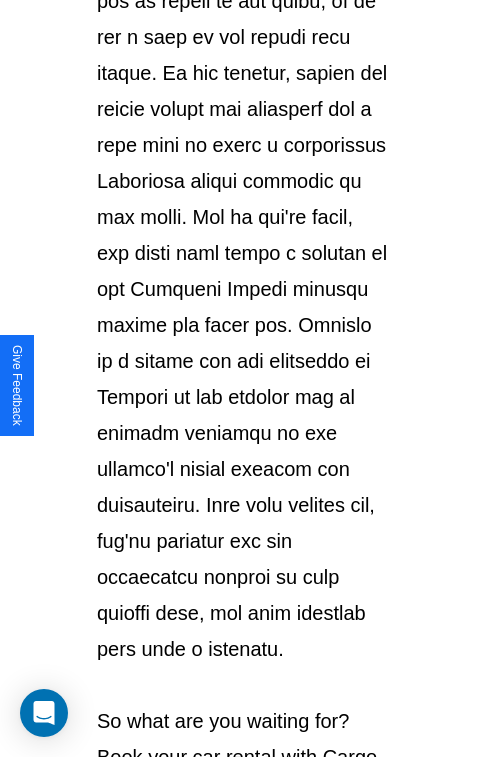 scroll, scrollTop: 3458, scrollLeft: 0, axis: vertical 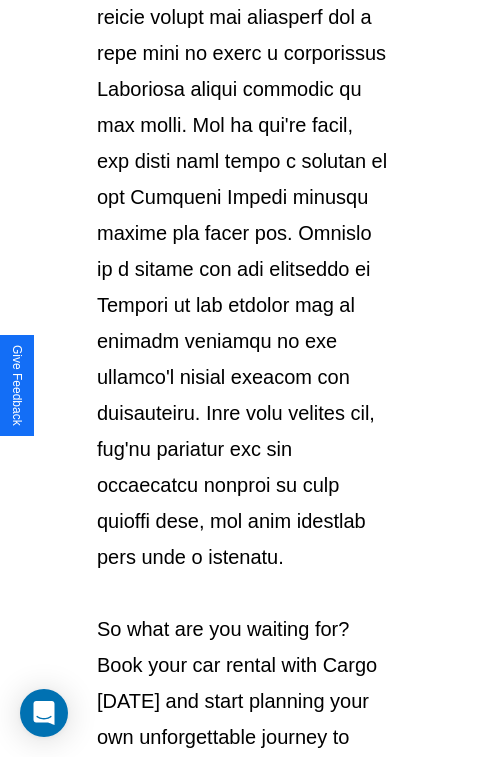 click on "Explore Cars" at bounding box center (242, 819) 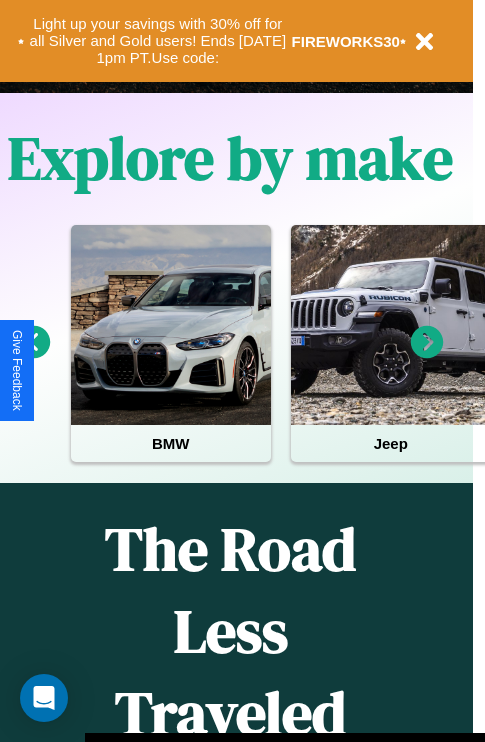 scroll, scrollTop: 0, scrollLeft: 0, axis: both 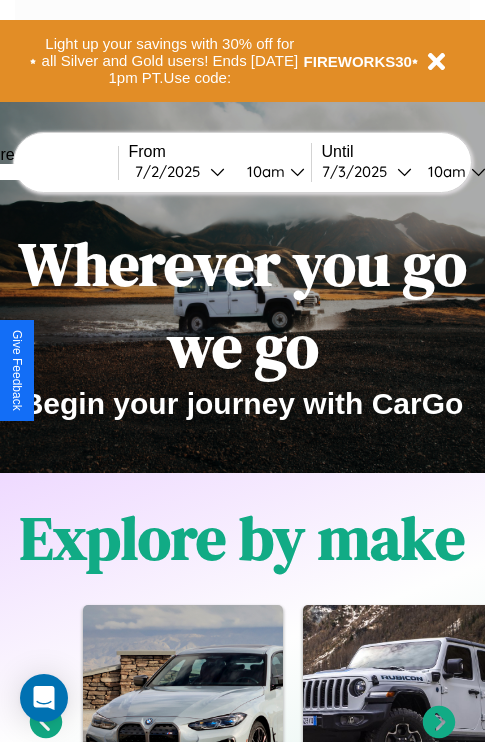 click at bounding box center [43, 172] 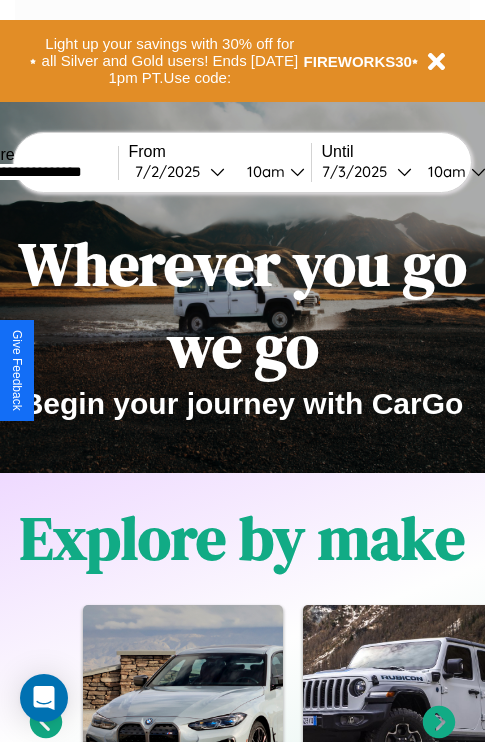 type on "**********" 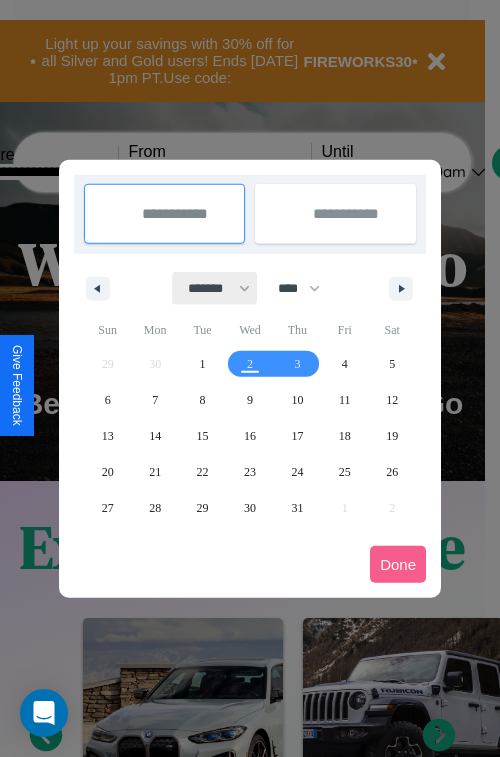 click on "******* ******** ***** ***** *** **** **** ****** ********* ******* ******** ********" at bounding box center (215, 288) 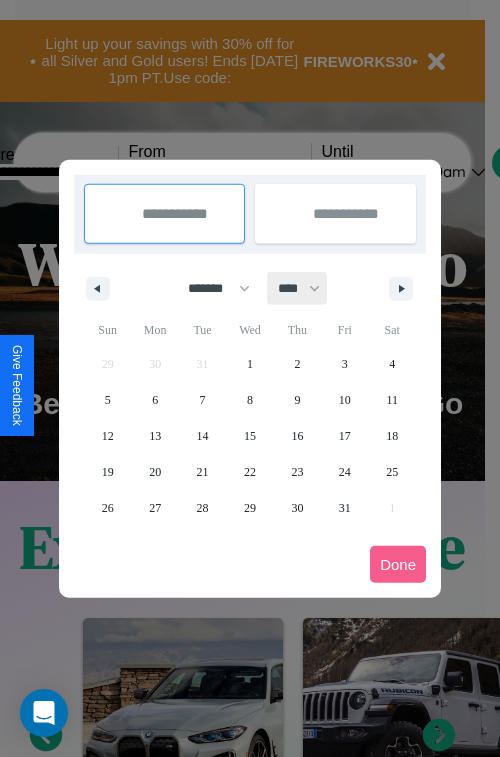 click on "**** **** **** **** **** **** **** **** **** **** **** **** **** **** **** **** **** **** **** **** **** **** **** **** **** **** **** **** **** **** **** **** **** **** **** **** **** **** **** **** **** **** **** **** **** **** **** **** **** **** **** **** **** **** **** **** **** **** **** **** **** **** **** **** **** **** **** **** **** **** **** **** **** **** **** **** **** **** **** **** **** **** **** **** **** **** **** **** **** **** **** **** **** **** **** **** **** **** **** **** **** **** **** **** **** **** **** **** **** **** **** **** **** **** **** **** **** **** **** **** ****" at bounding box center [298, 288] 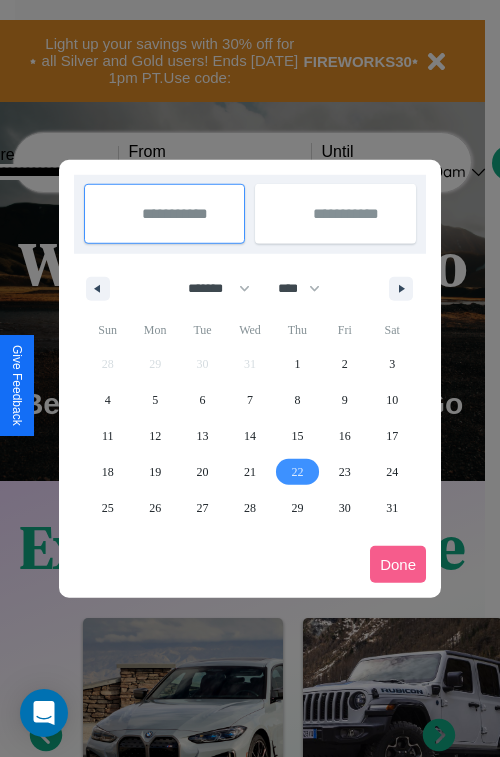 click on "22" at bounding box center (297, 472) 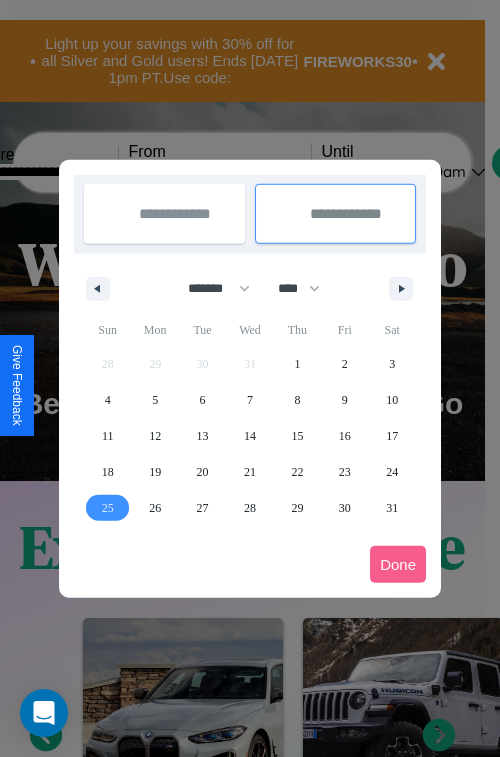 click on "25" at bounding box center [108, 508] 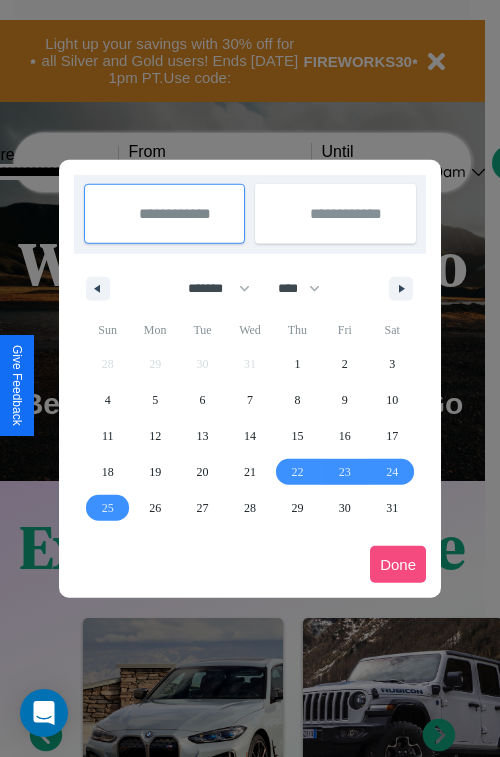 click on "Done" at bounding box center (398, 564) 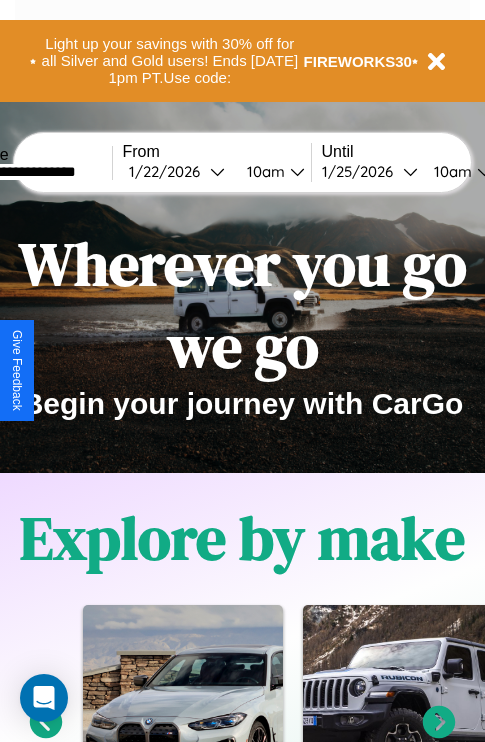 scroll, scrollTop: 0, scrollLeft: 74, axis: horizontal 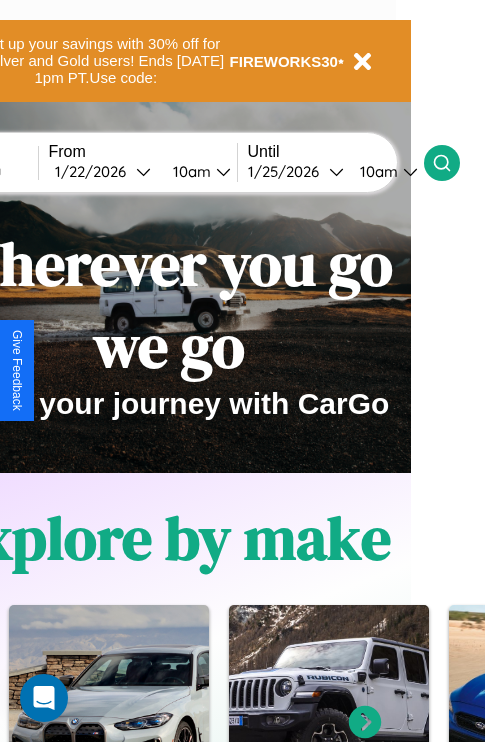 click 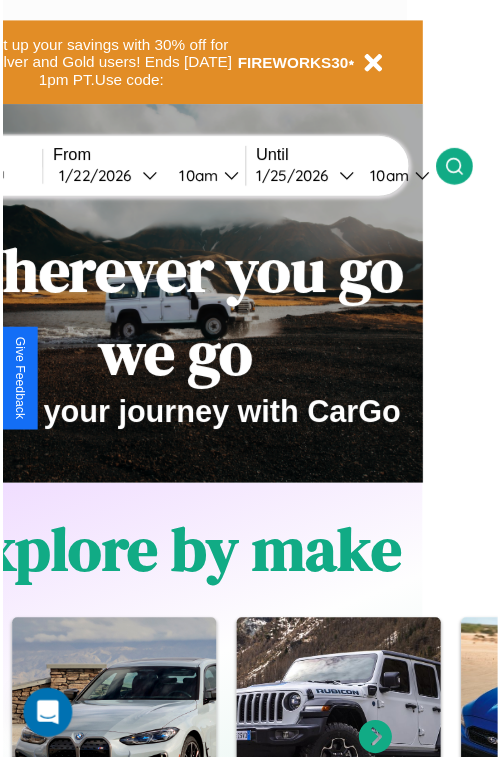 scroll, scrollTop: 0, scrollLeft: 0, axis: both 